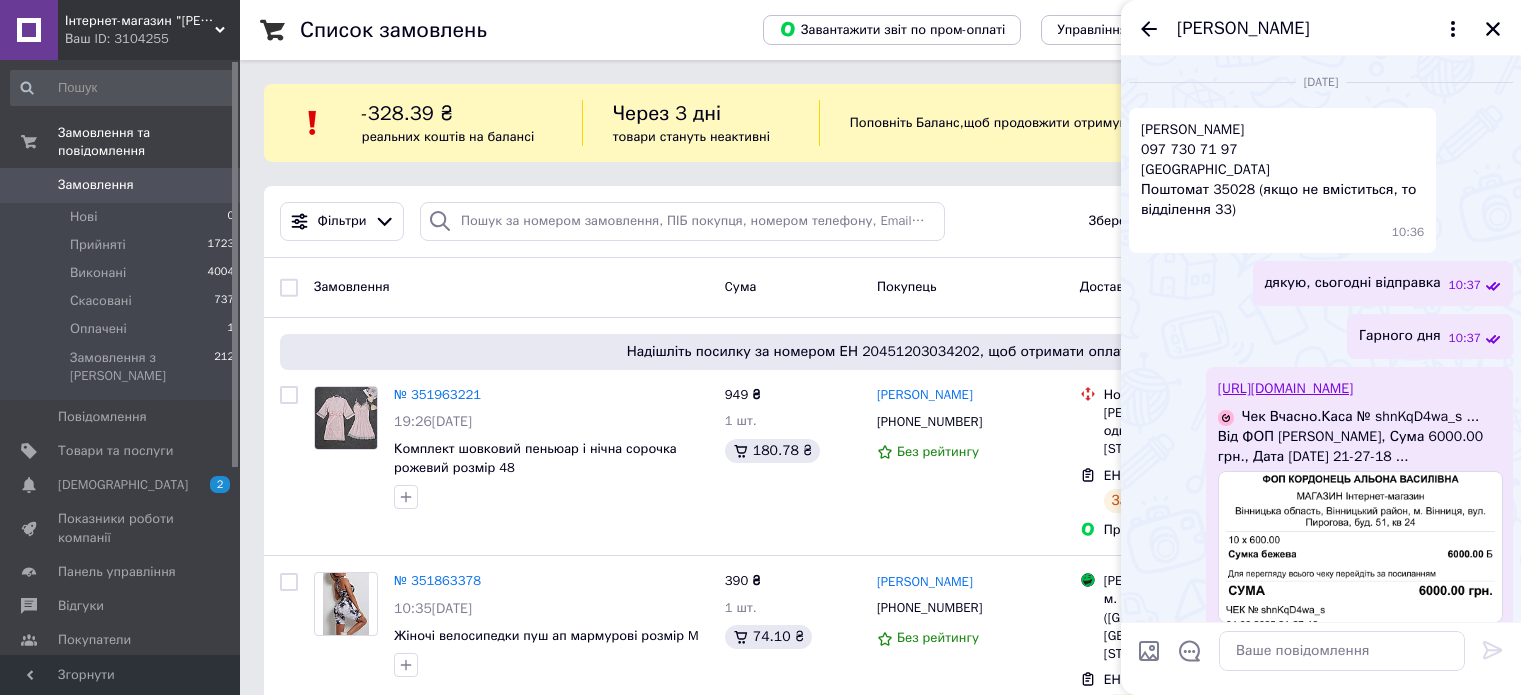 scroll, scrollTop: 832, scrollLeft: 0, axis: vertical 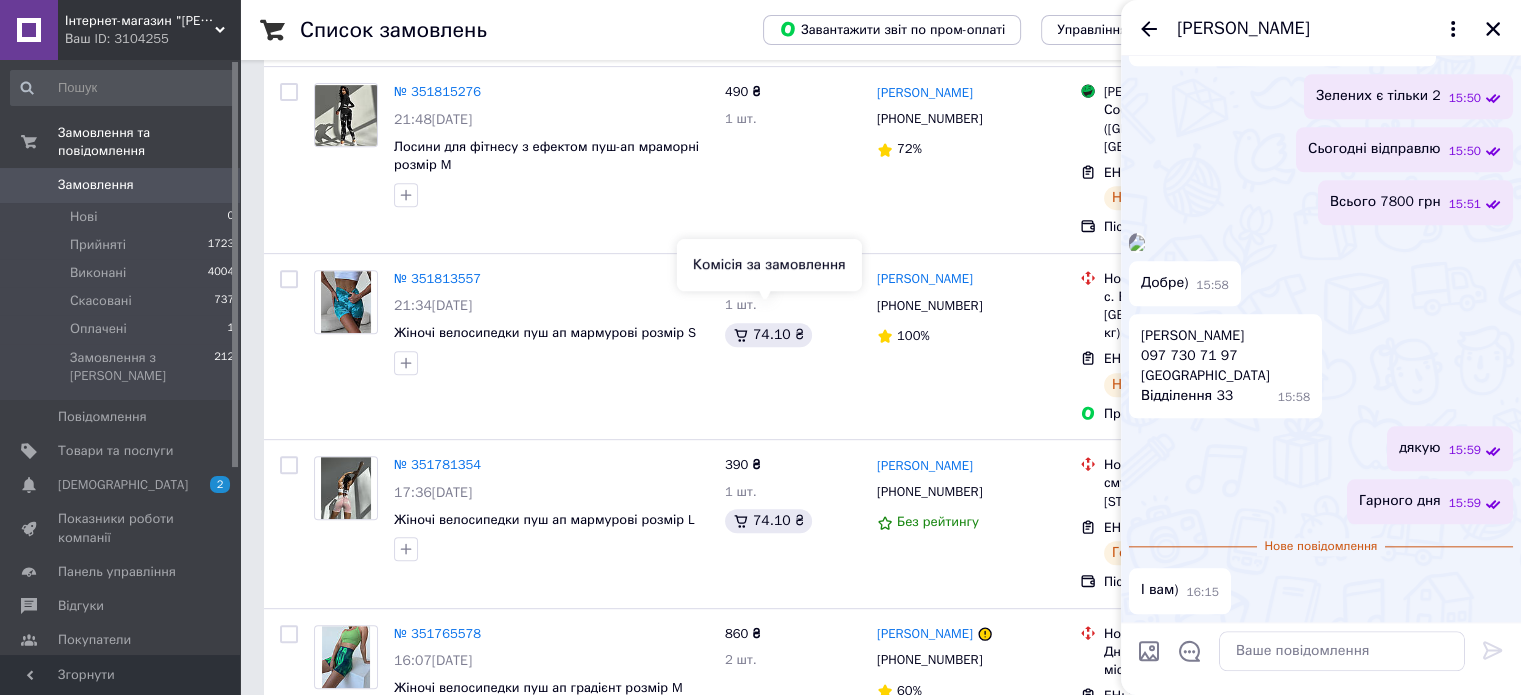 click on "74.10 ₴" at bounding box center (768, 335) 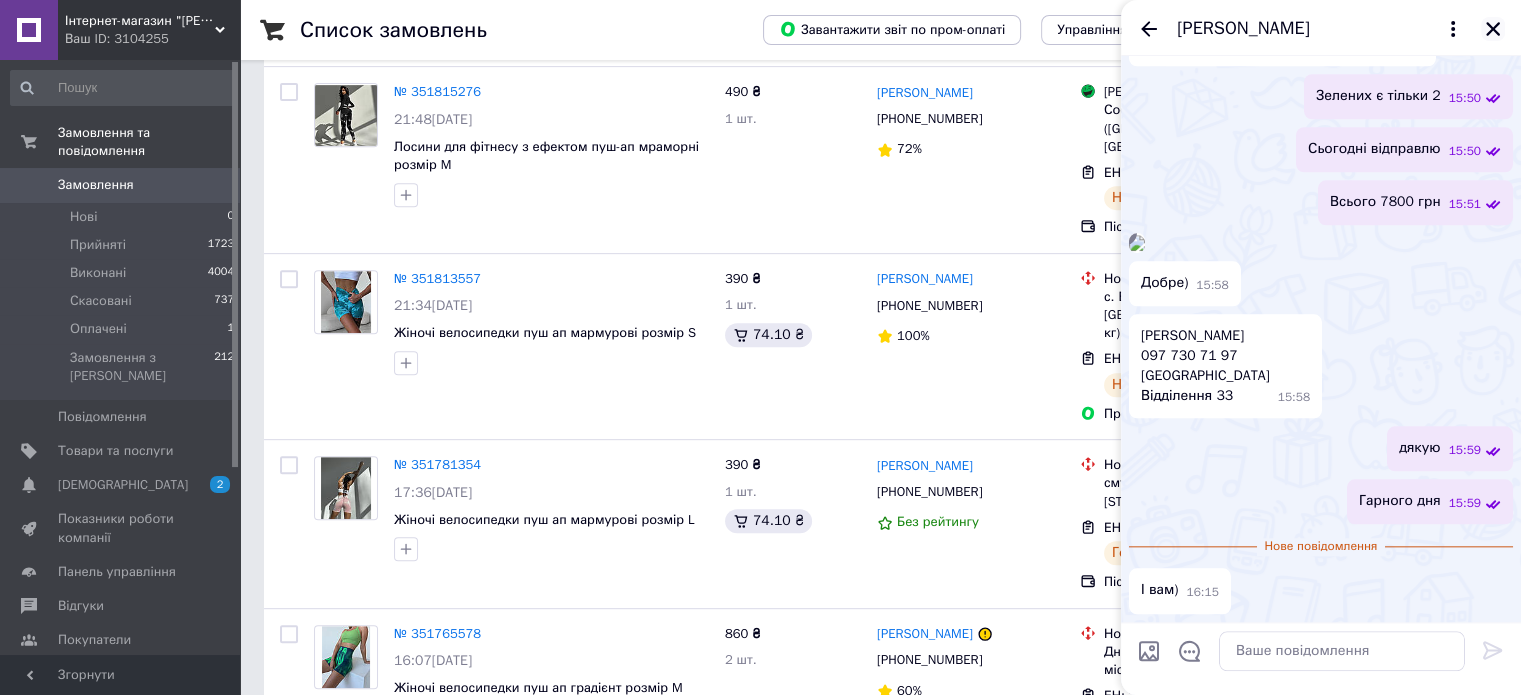 click 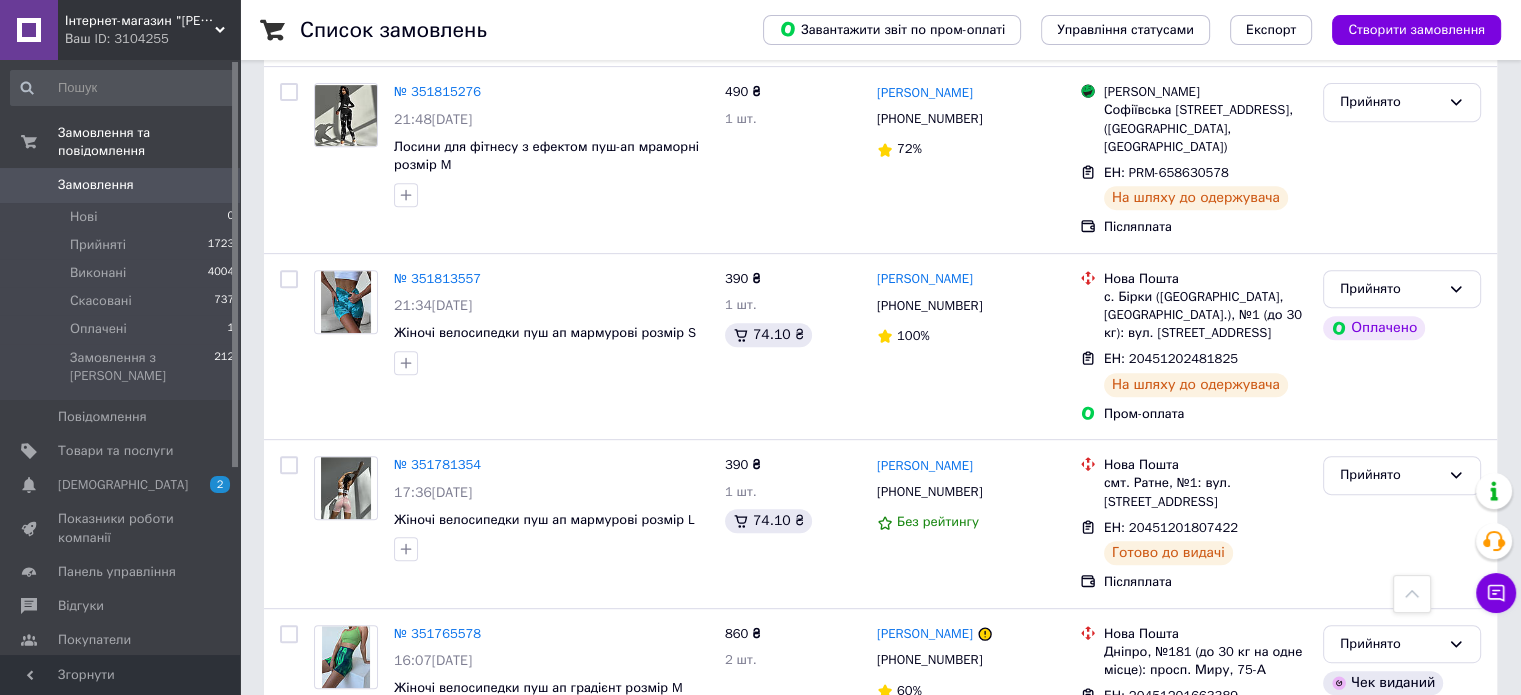 click on "Замовлення" at bounding box center [96, 185] 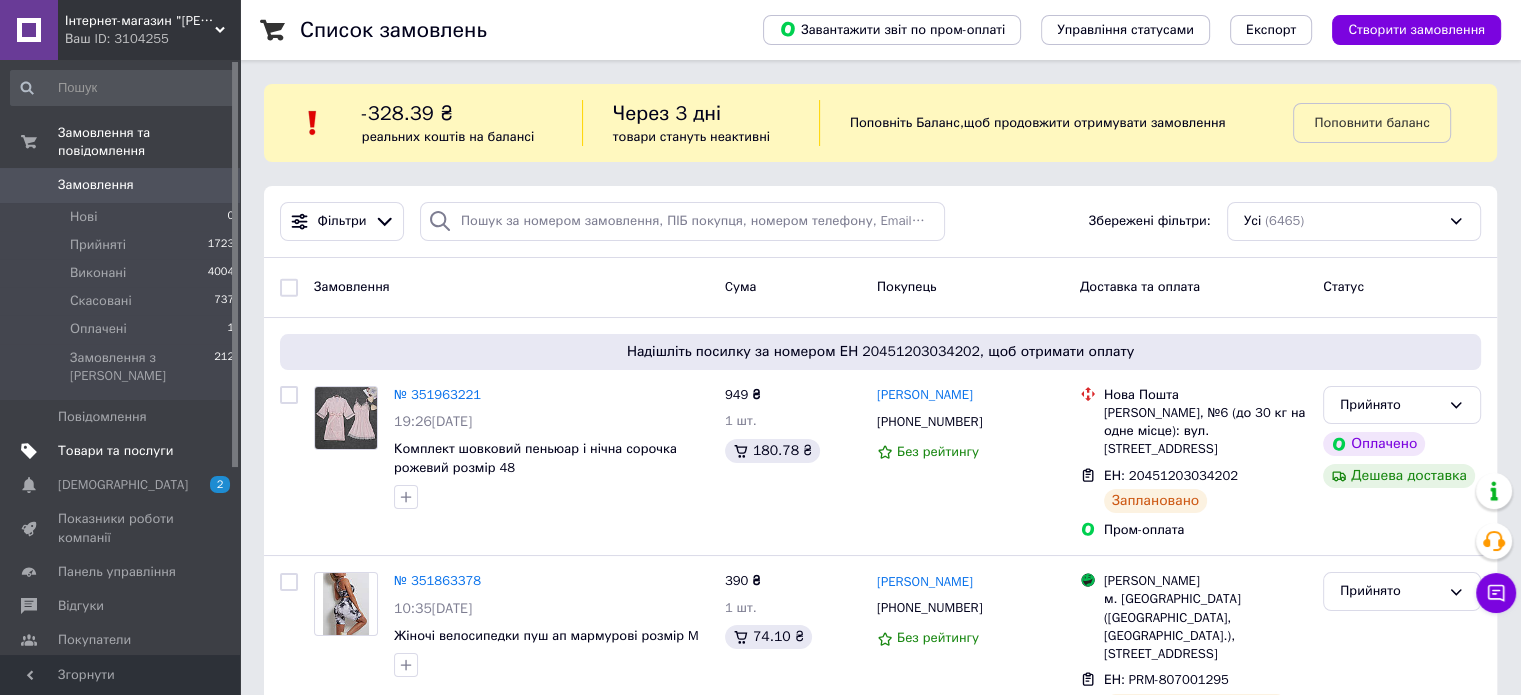 click on "Товари та послуги" at bounding box center [115, 451] 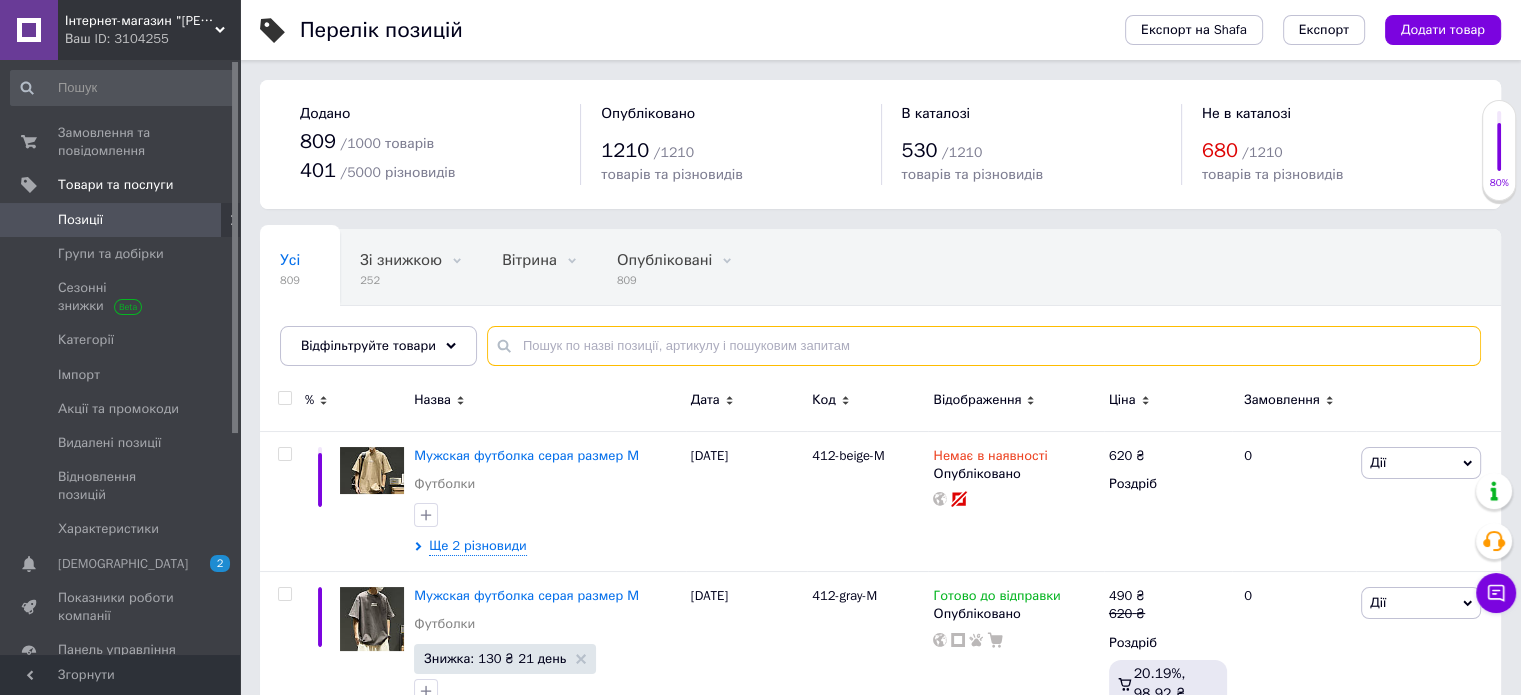 click at bounding box center (984, 346) 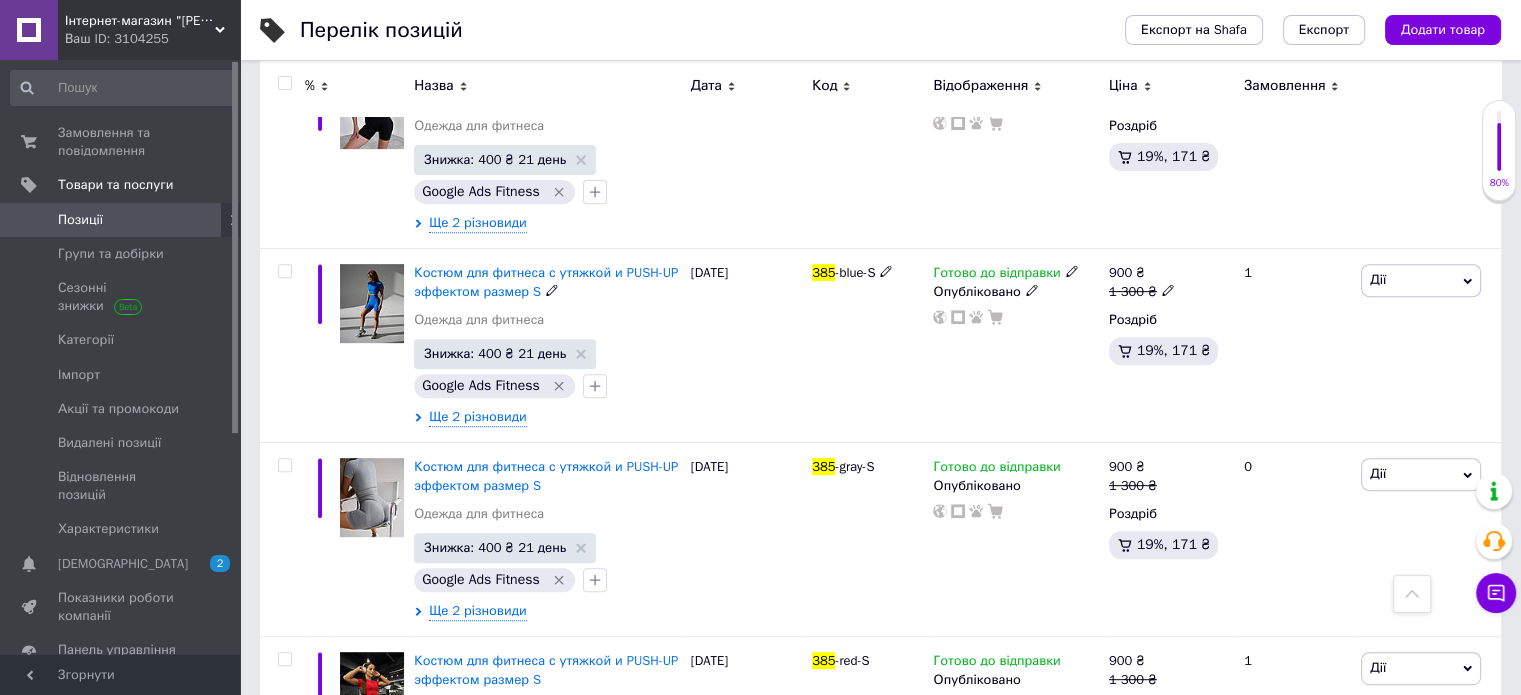 scroll, scrollTop: 800, scrollLeft: 0, axis: vertical 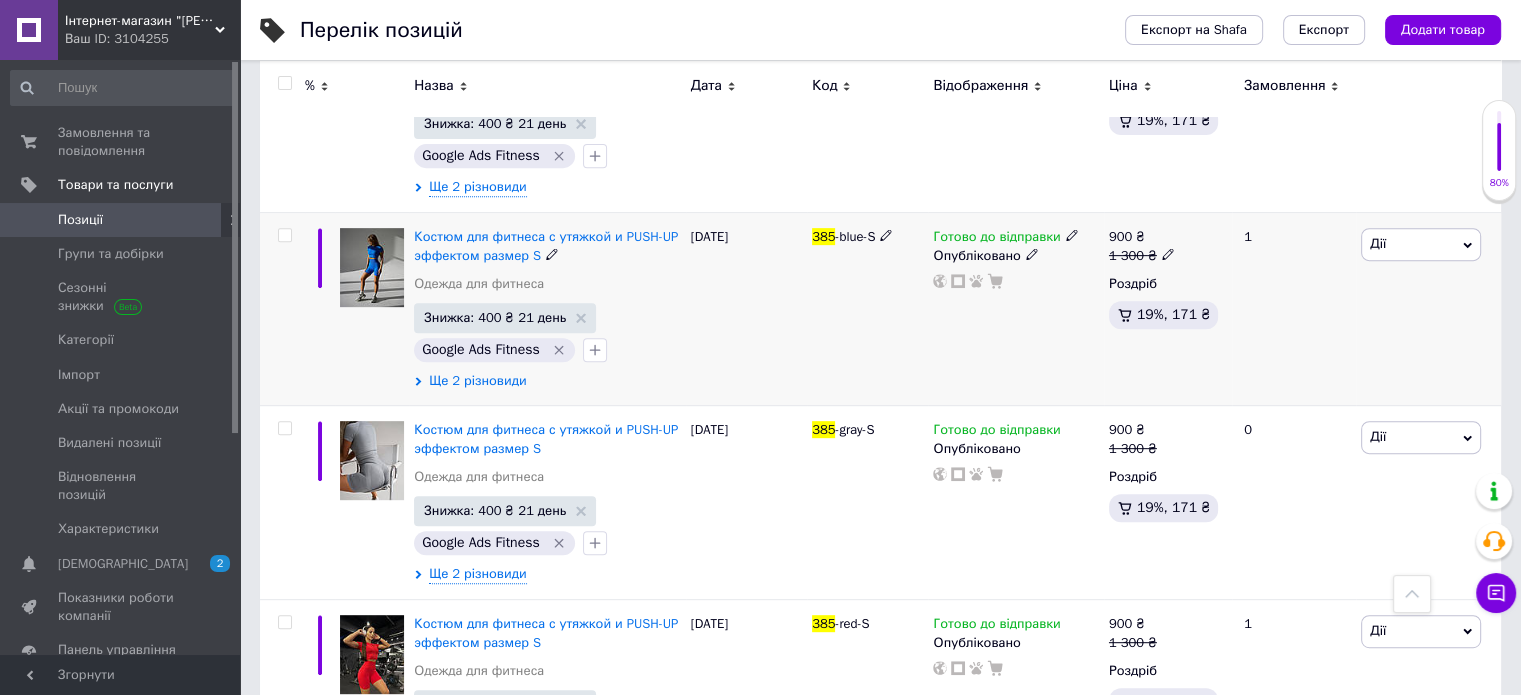click on "Ще 2 різновиди" at bounding box center [477, 381] 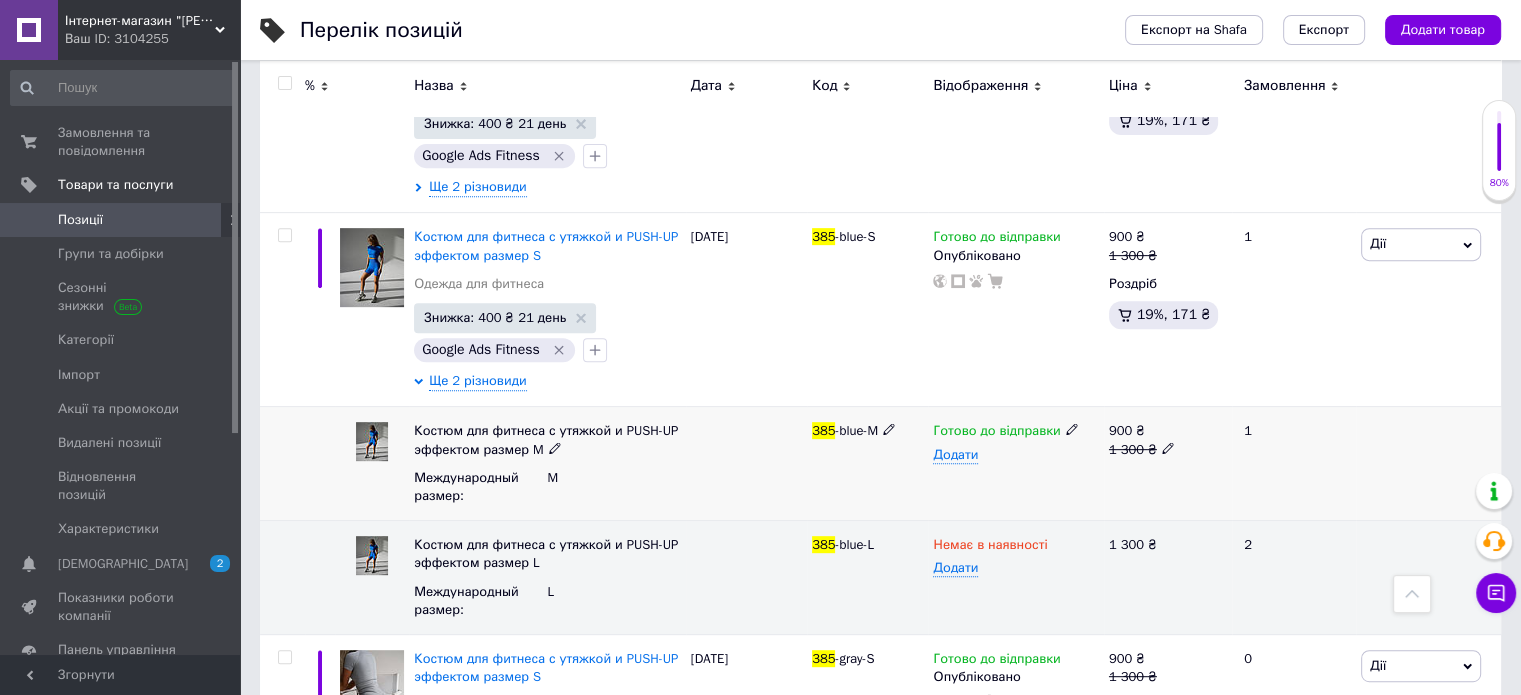 click 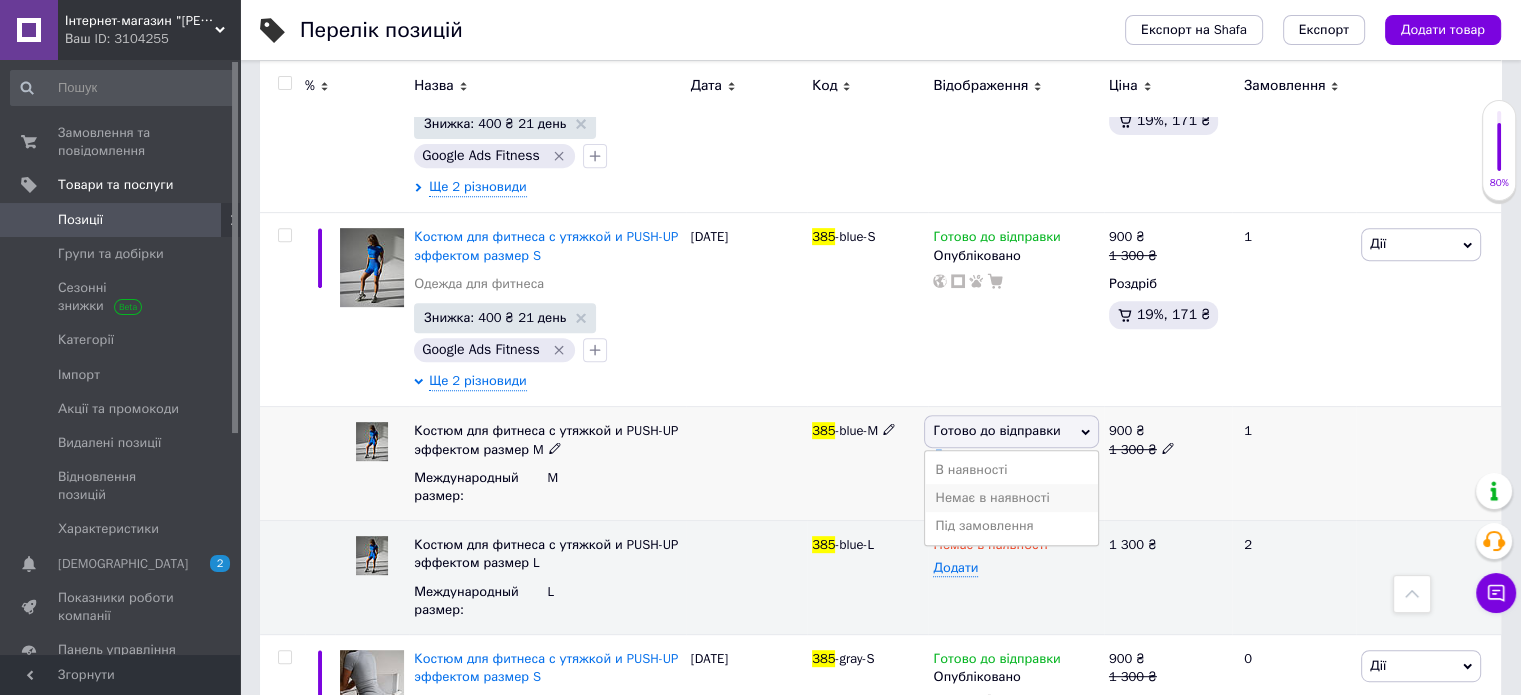 click on "Немає в наявності" at bounding box center [1011, 498] 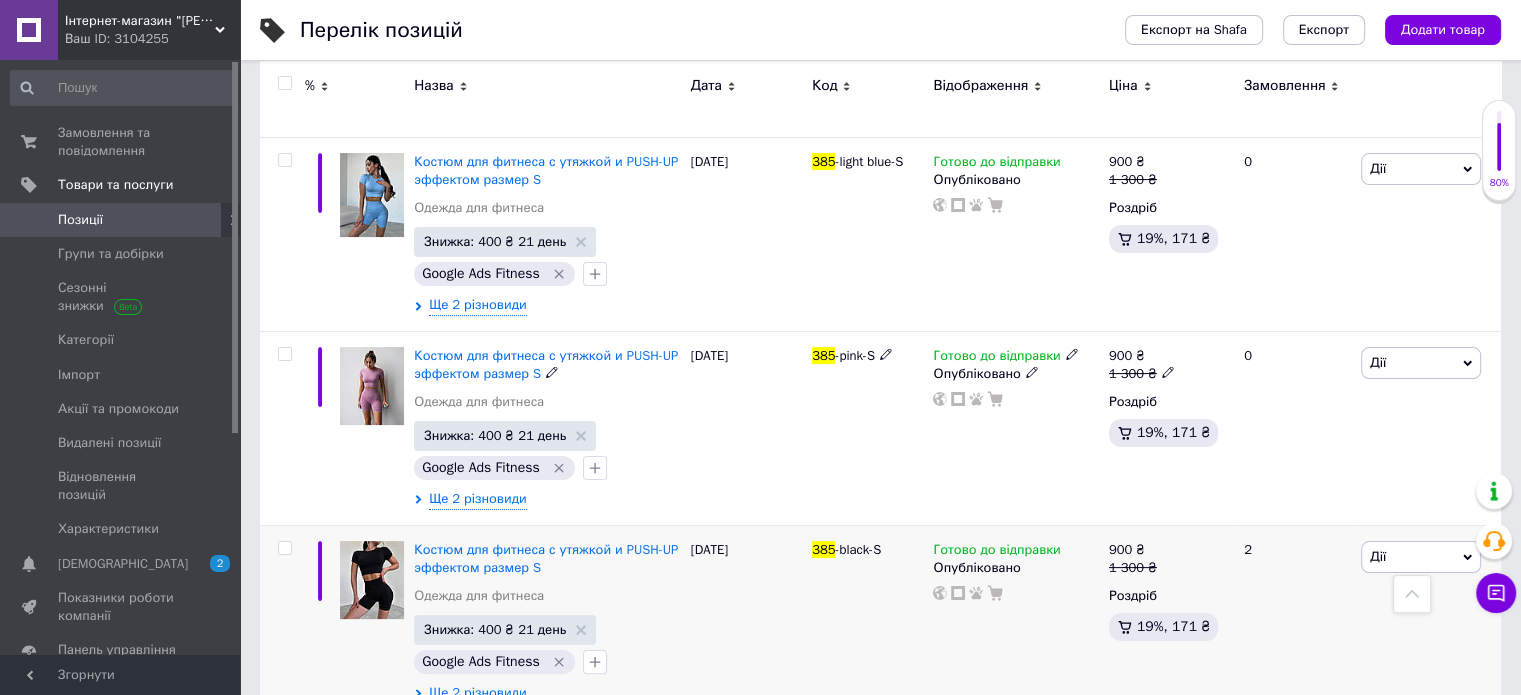 scroll, scrollTop: 0, scrollLeft: 0, axis: both 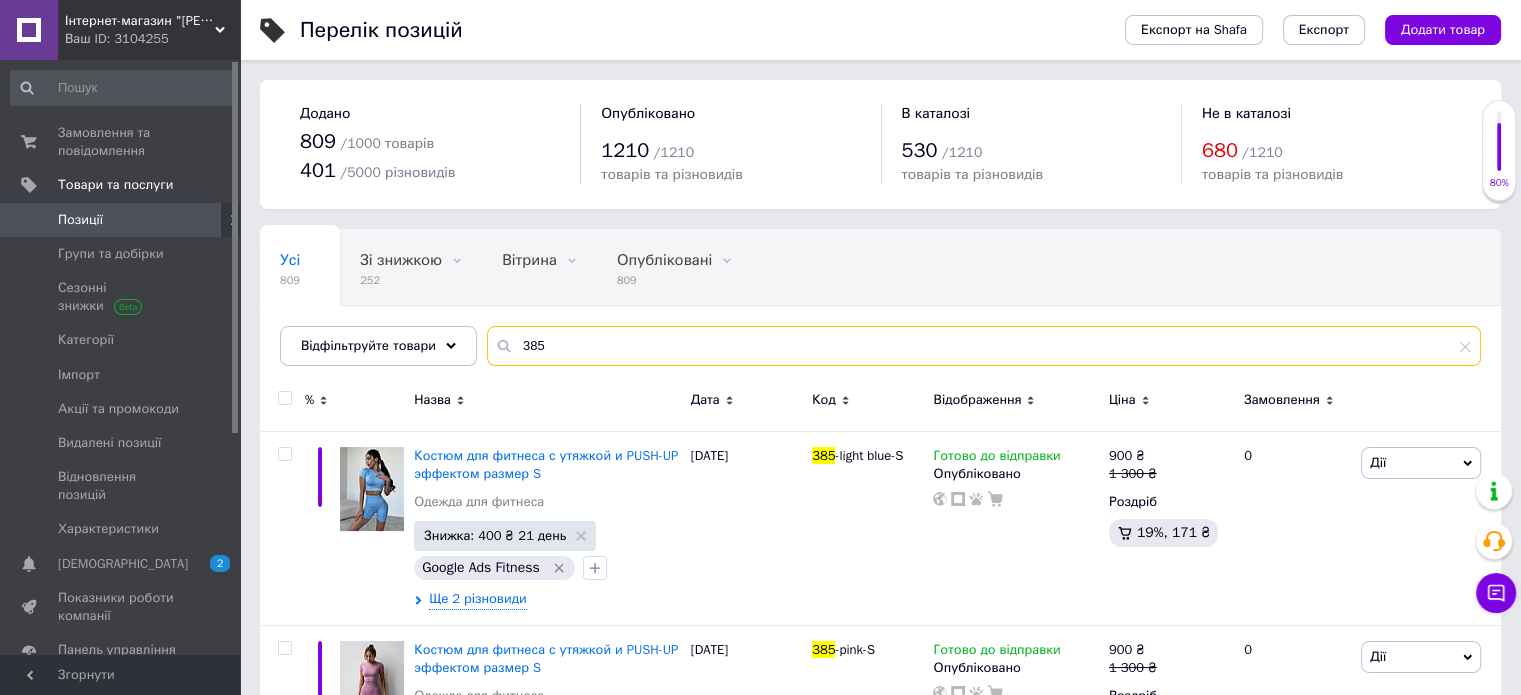 click on "385" at bounding box center [984, 346] 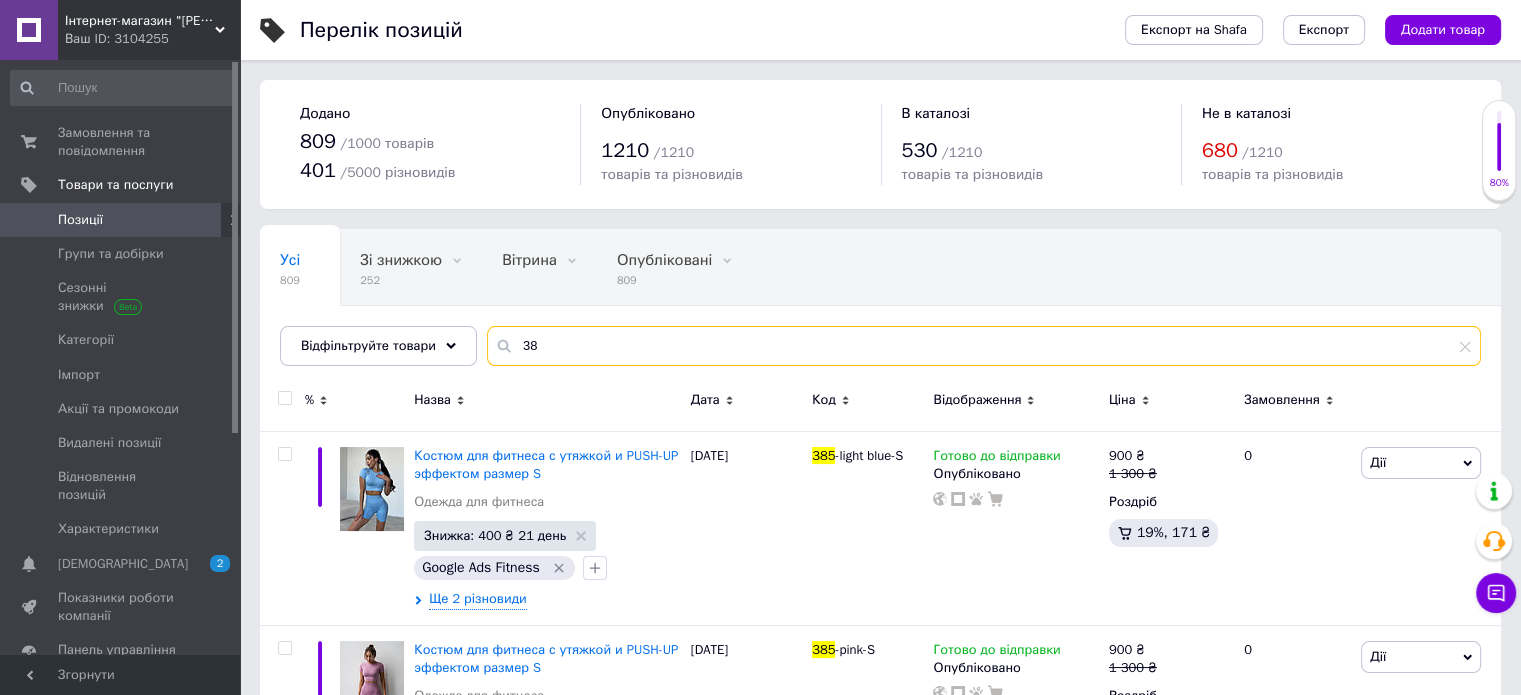 type on "3" 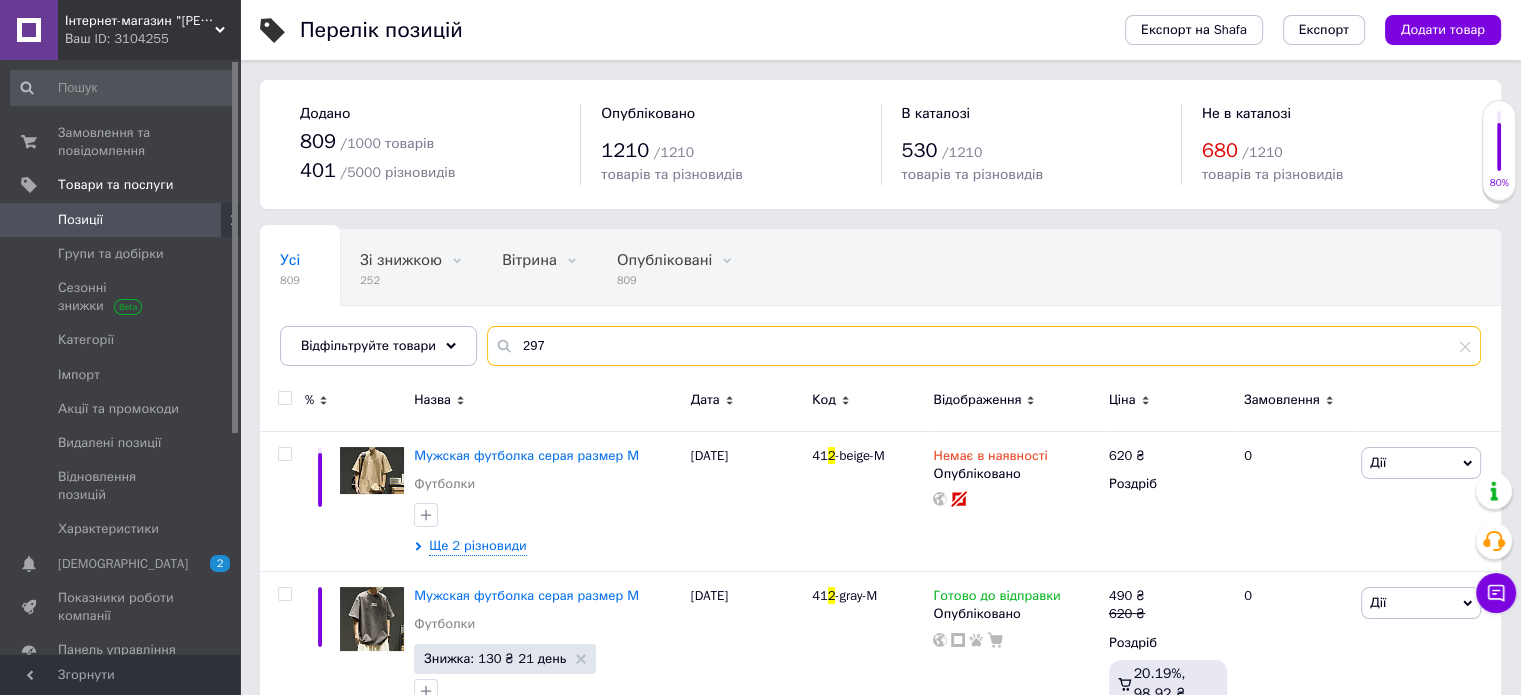 type on "297" 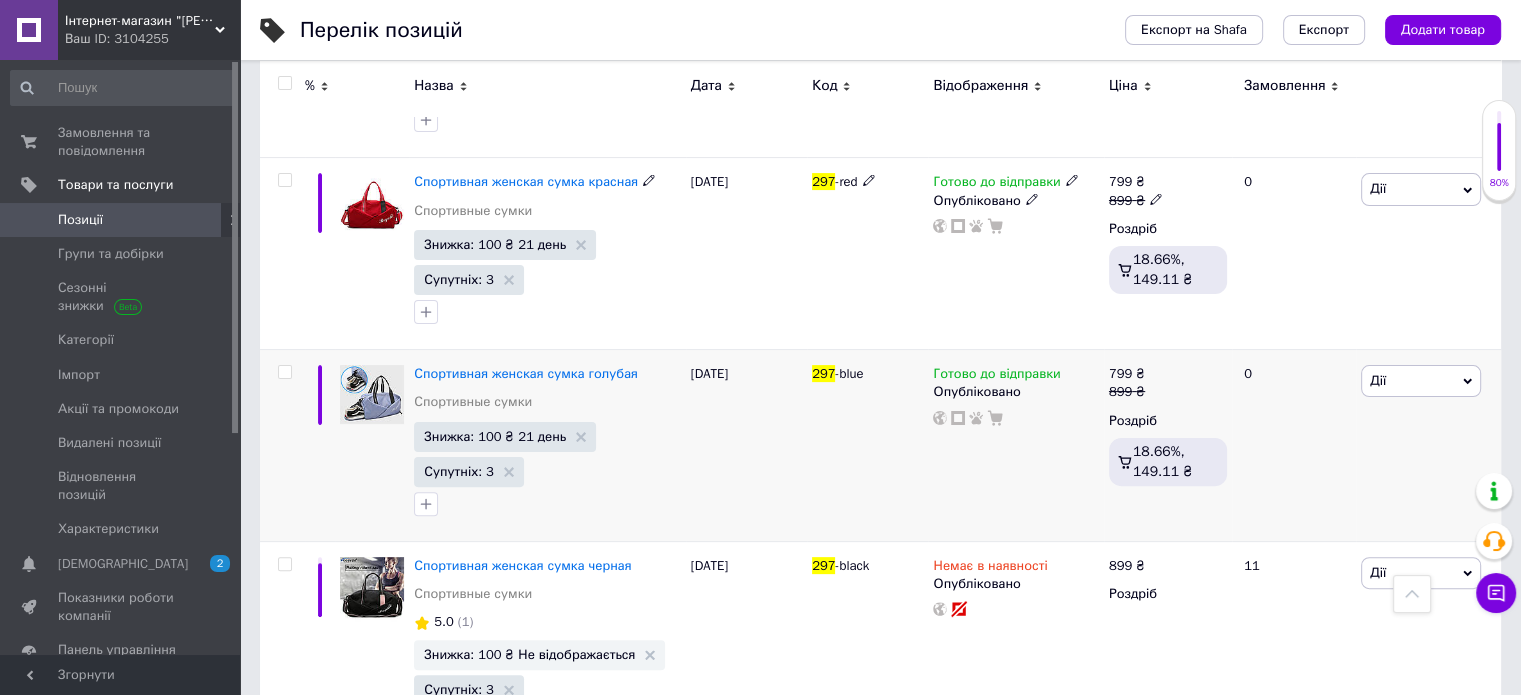 scroll, scrollTop: 500, scrollLeft: 0, axis: vertical 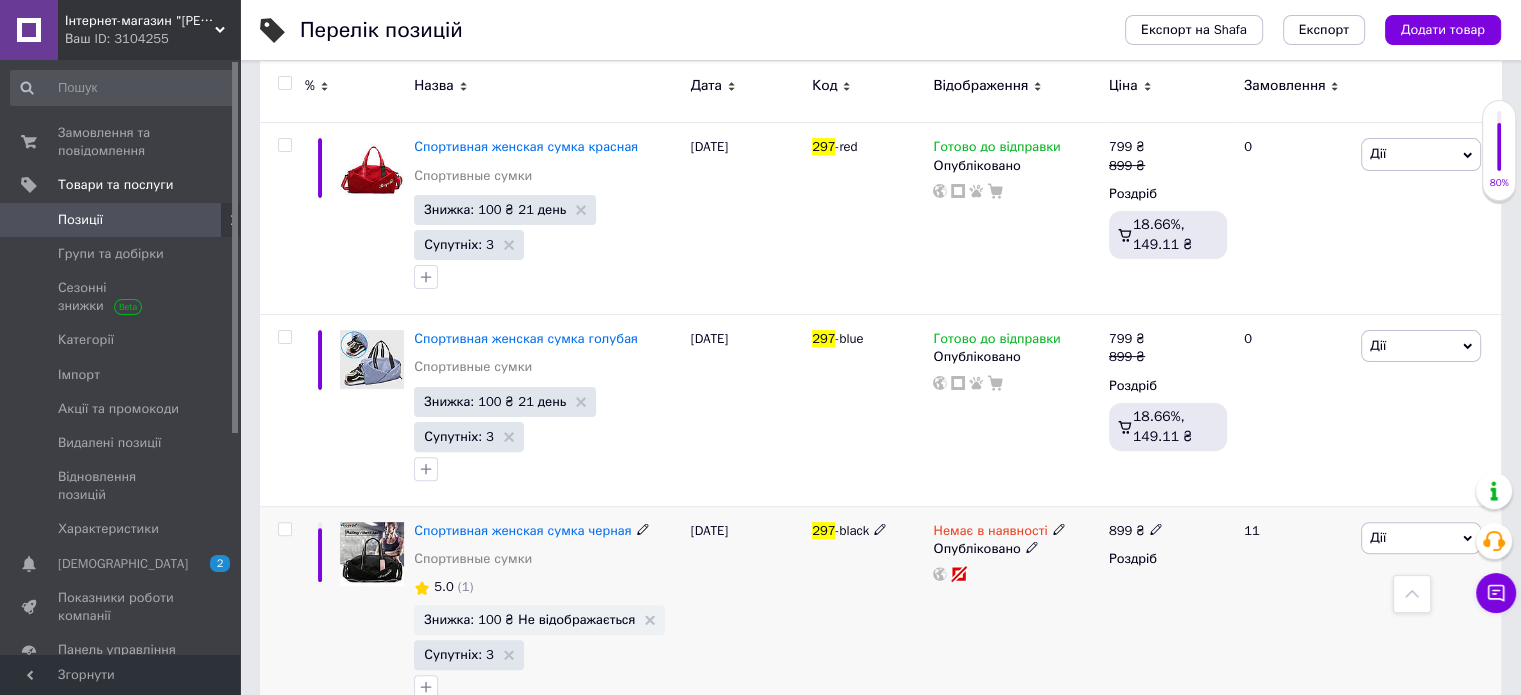 click 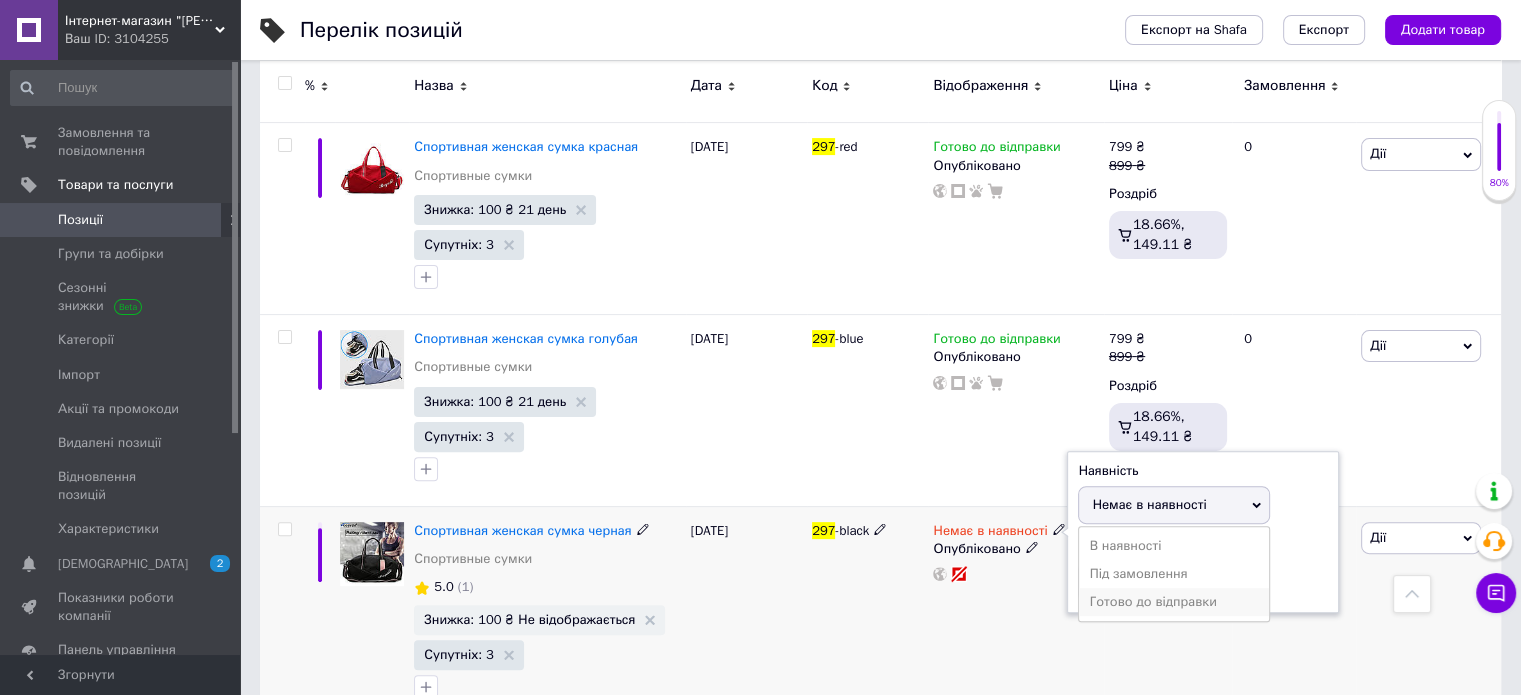 click on "Готово до відправки" at bounding box center (1174, 602) 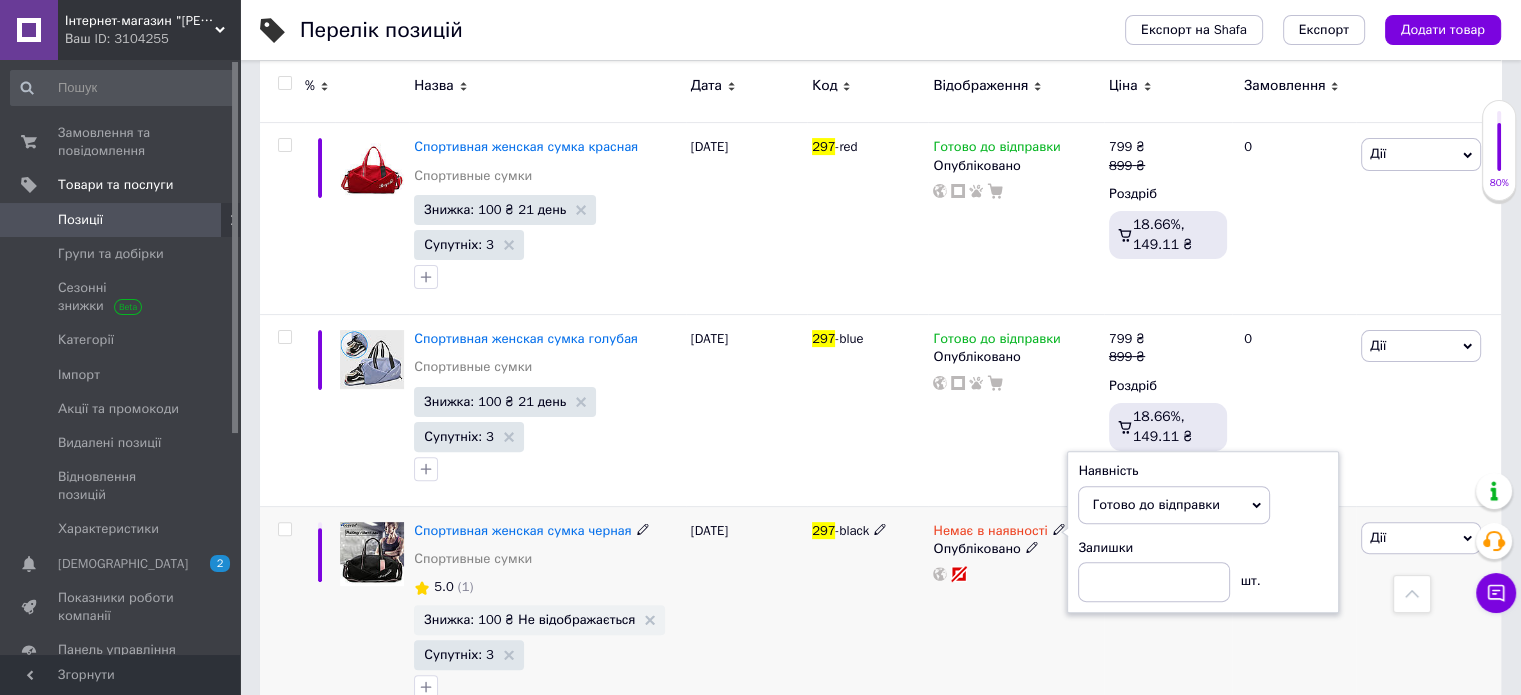 click on "Немає в наявності Наявність [PERSON_NAME] до відправки В наявності Немає в наявності Під замовлення Залишки шт. Опубліковано" at bounding box center [1015, 615] 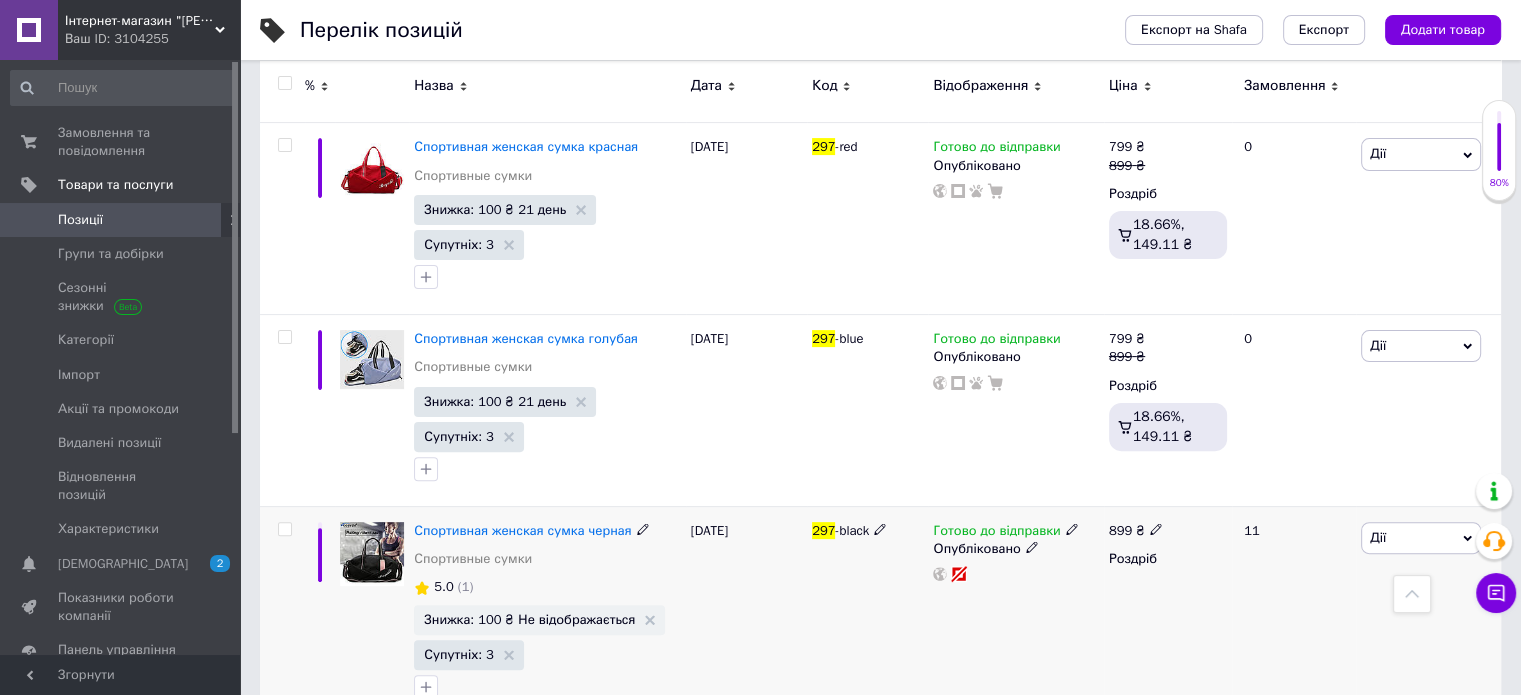 click on "Дії" at bounding box center (1378, 537) 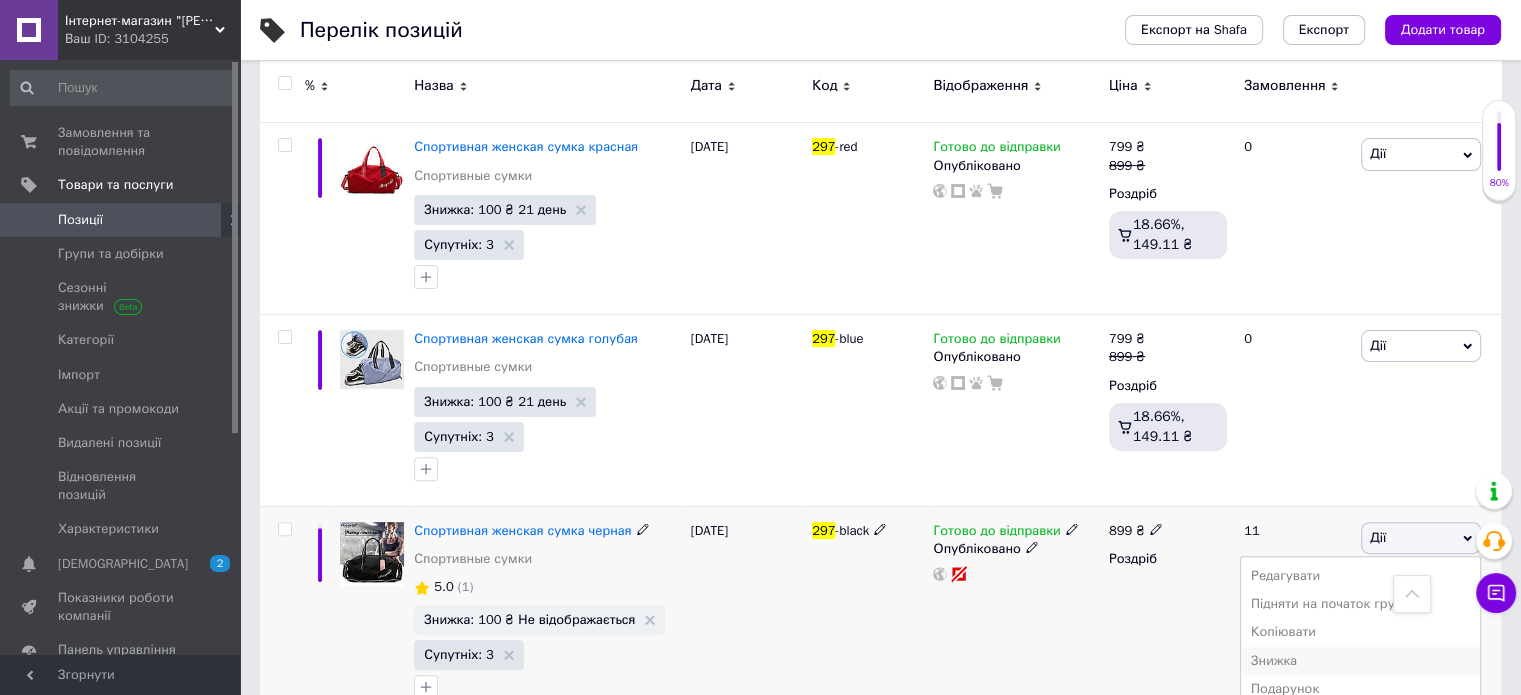 click on "Знижка" at bounding box center [1360, 661] 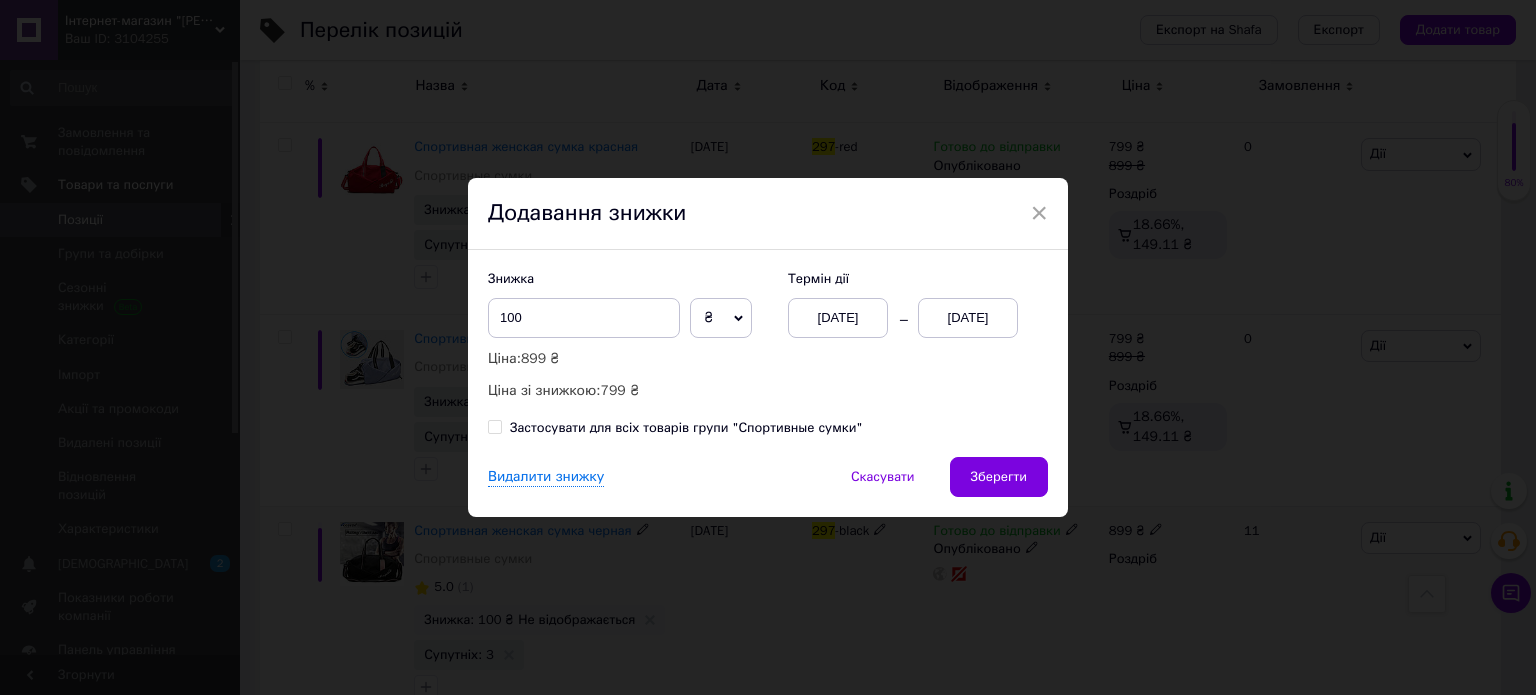 click on "[DATE]" at bounding box center (968, 318) 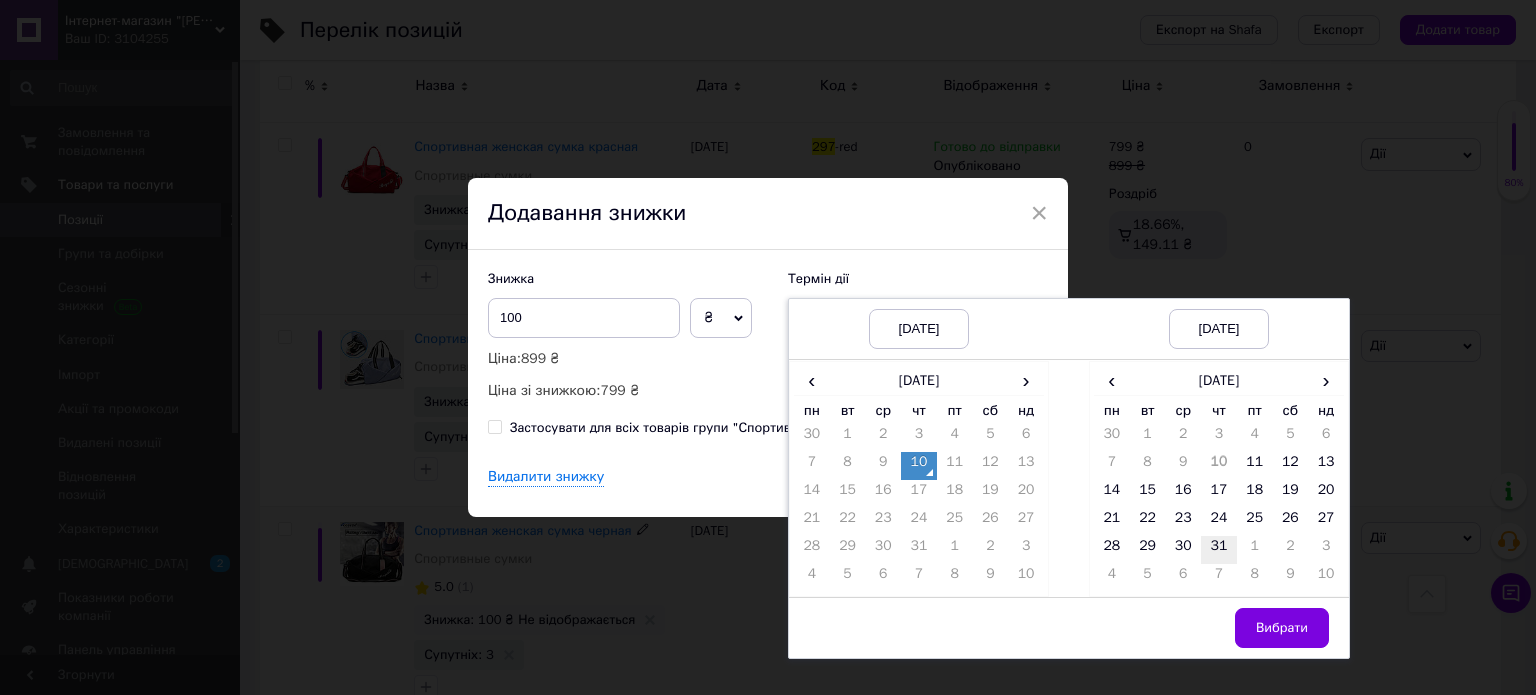 click on "31" at bounding box center (1219, 550) 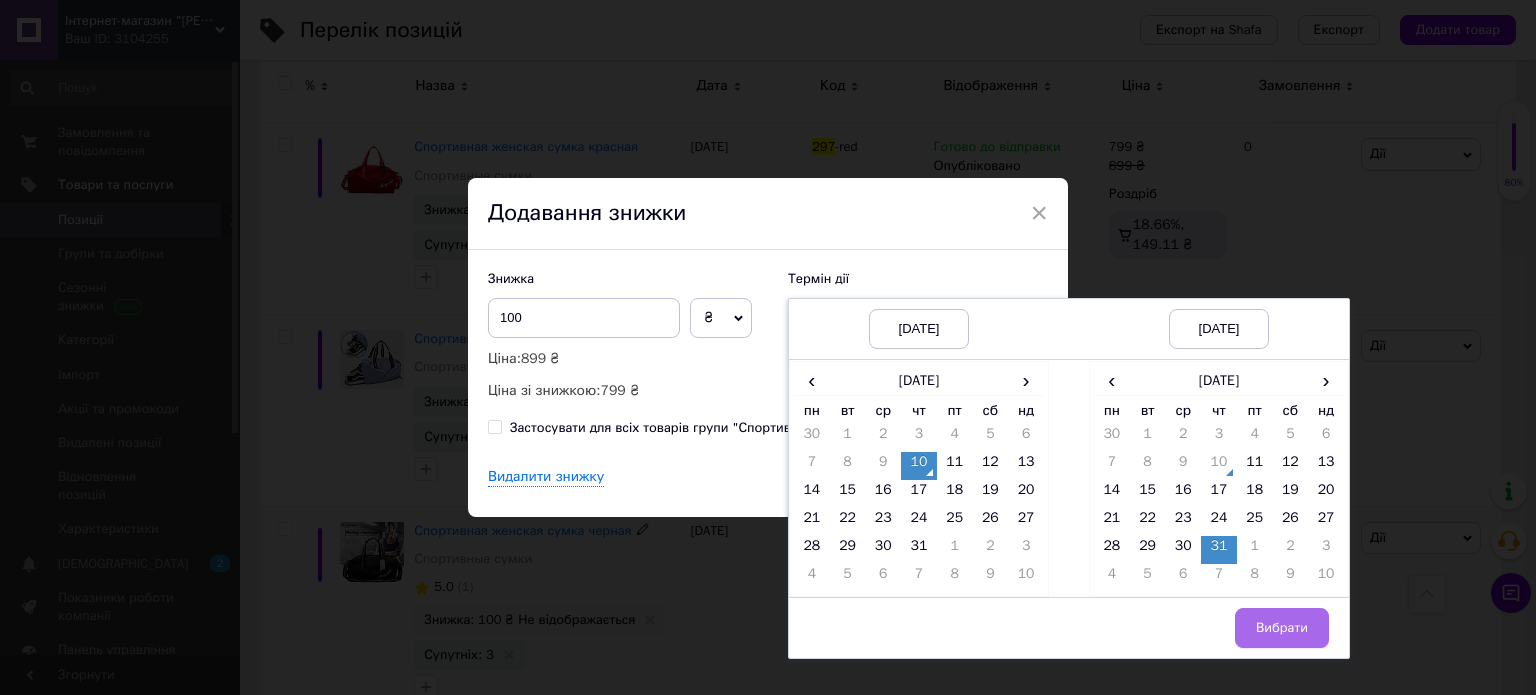 click on "Вибрати" at bounding box center [1282, 628] 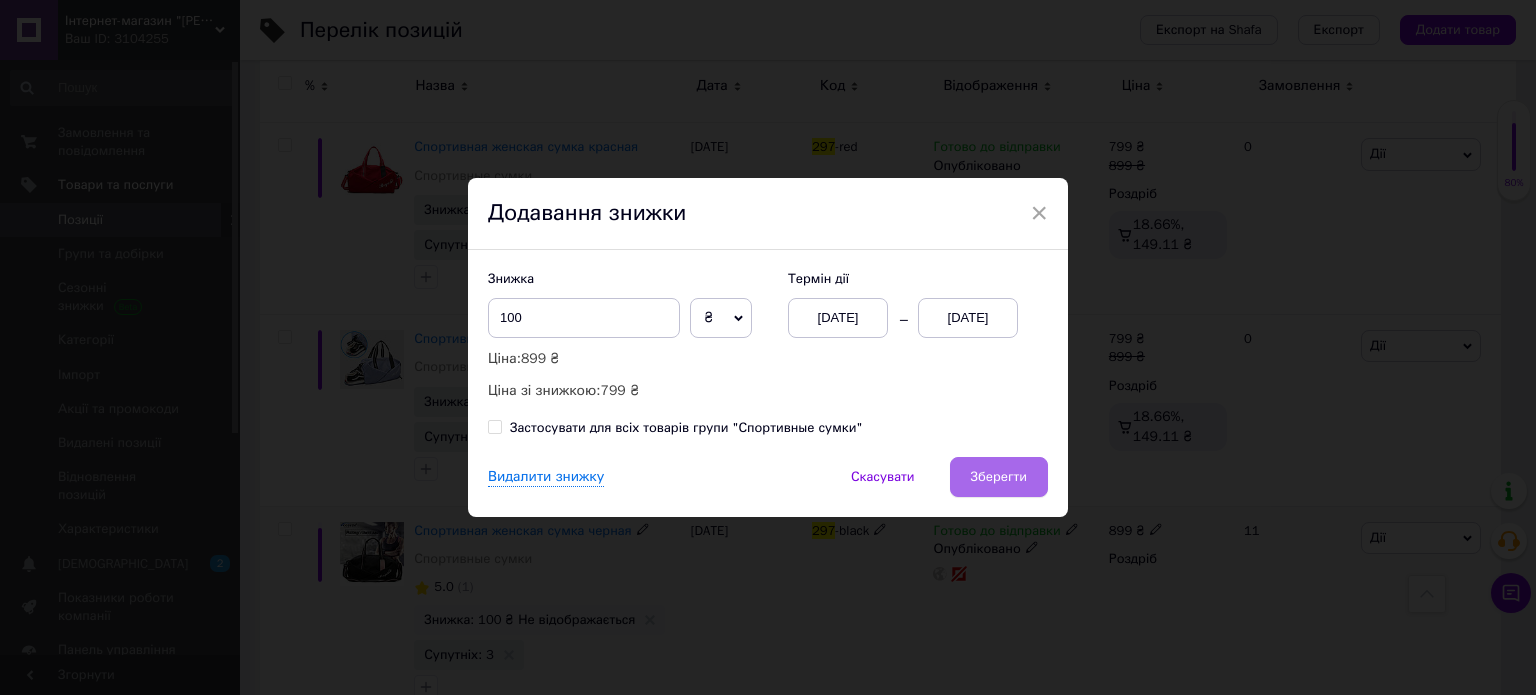 click on "Зберегти" at bounding box center [999, 477] 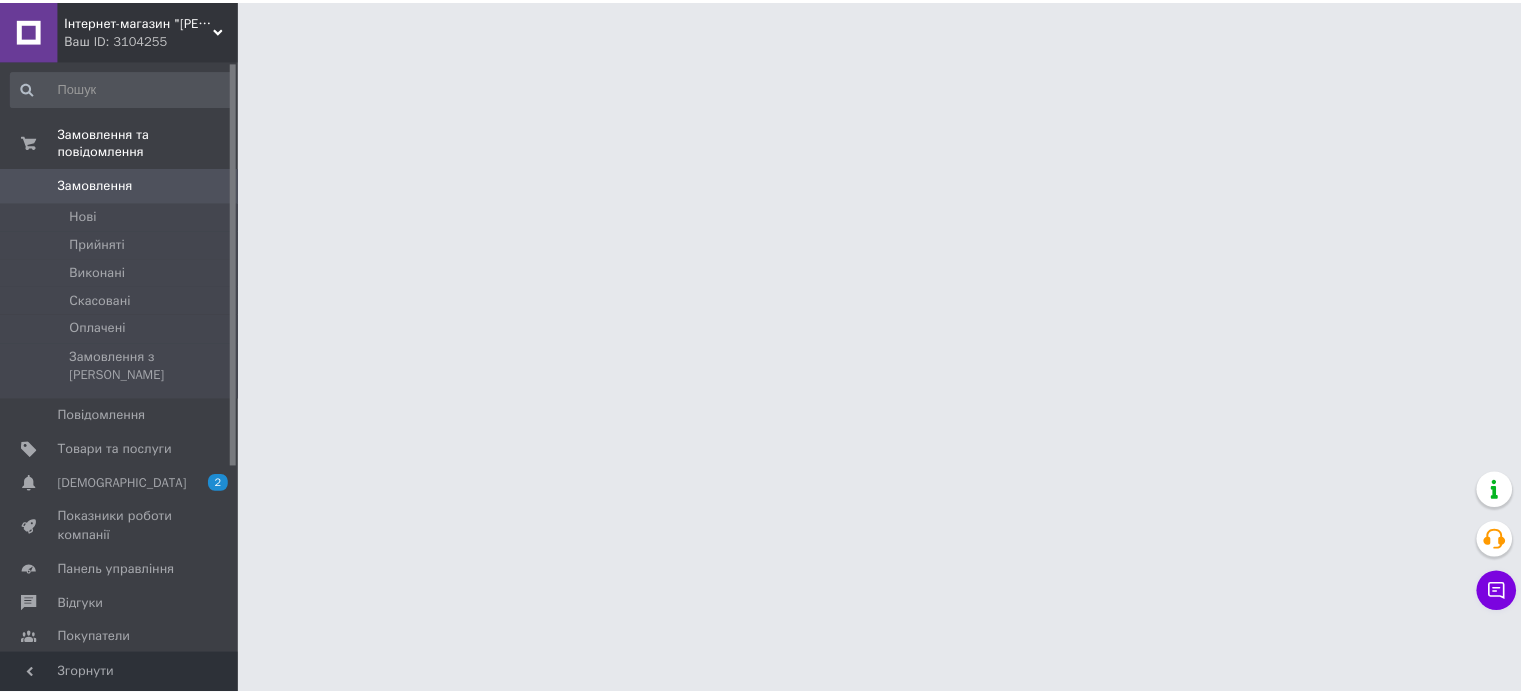scroll, scrollTop: 0, scrollLeft: 0, axis: both 